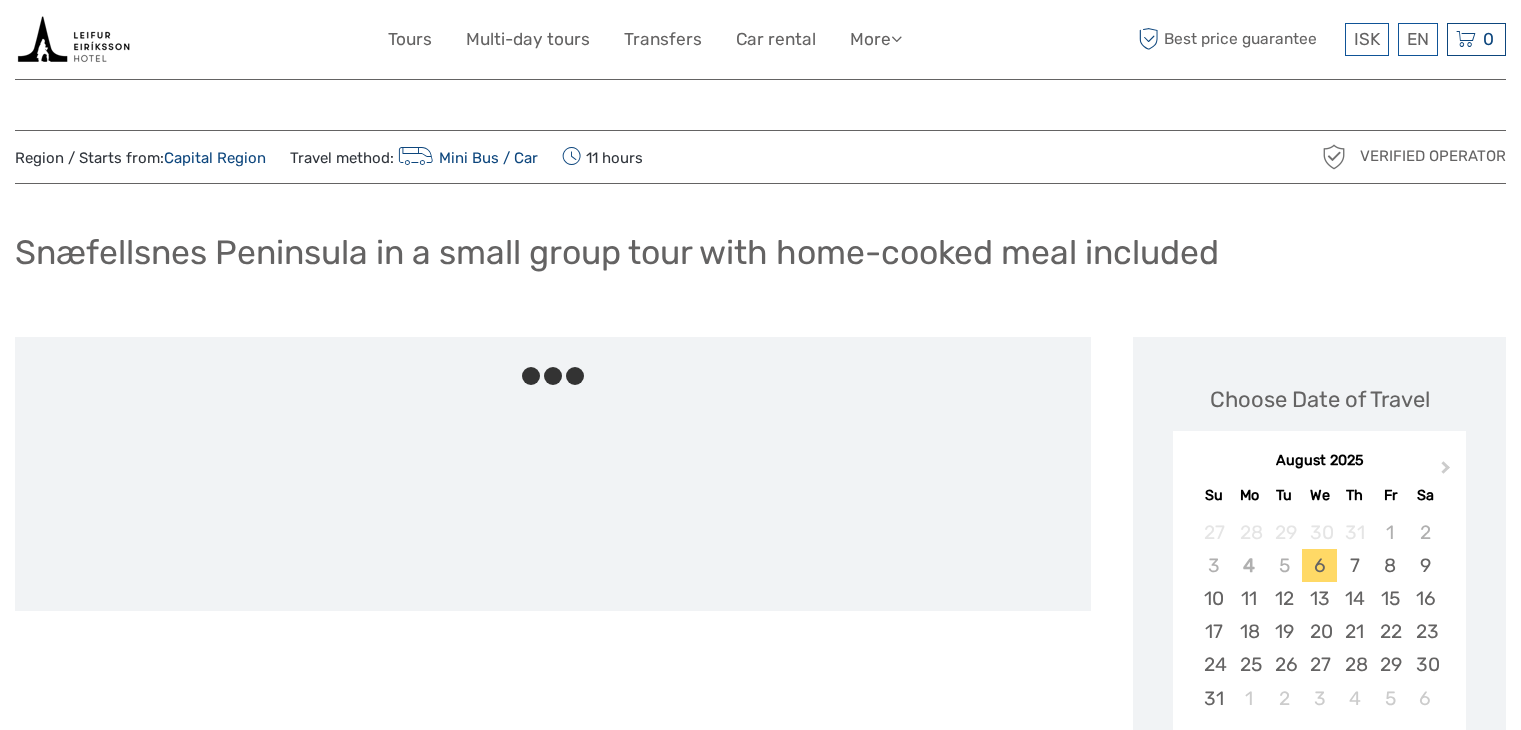 scroll, scrollTop: 0, scrollLeft: 0, axis: both 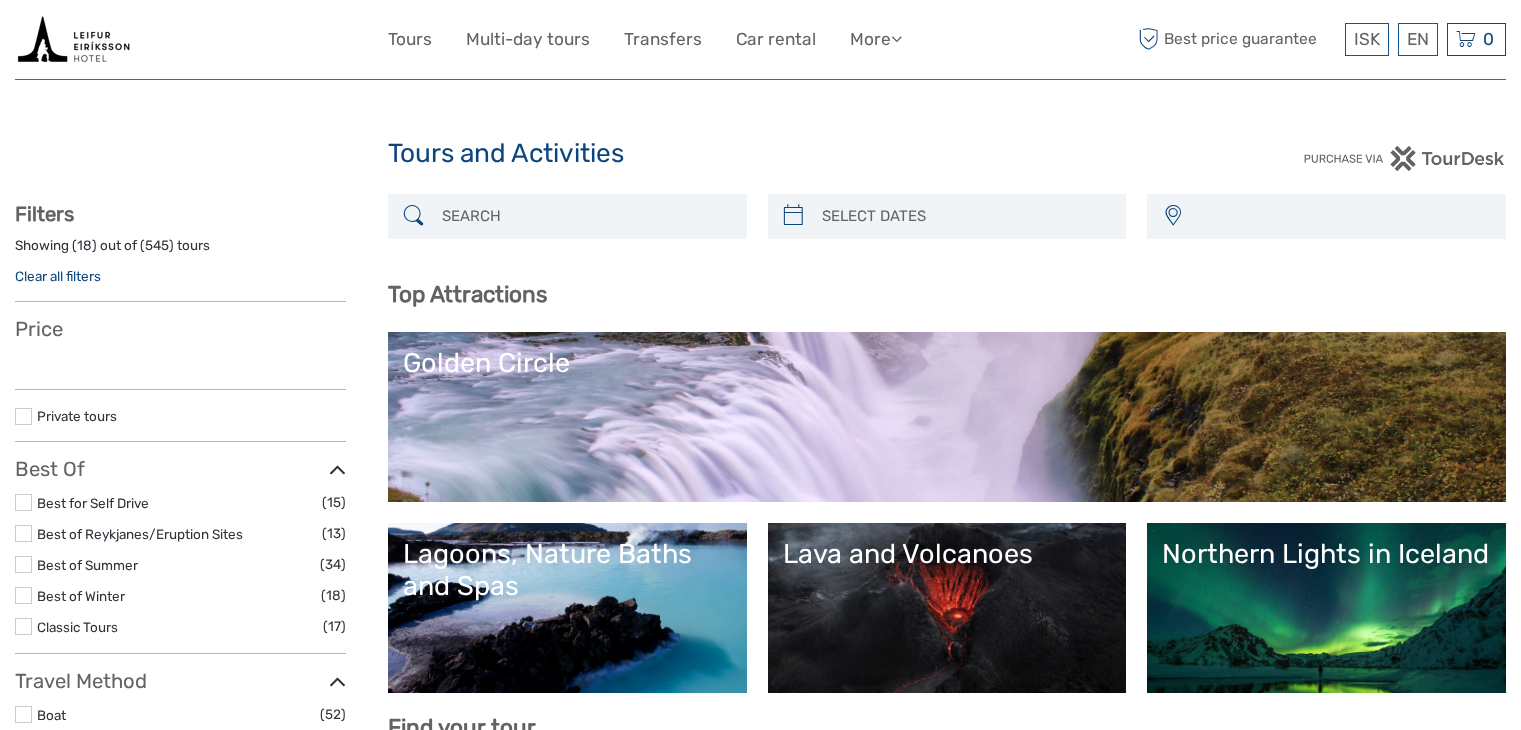 select 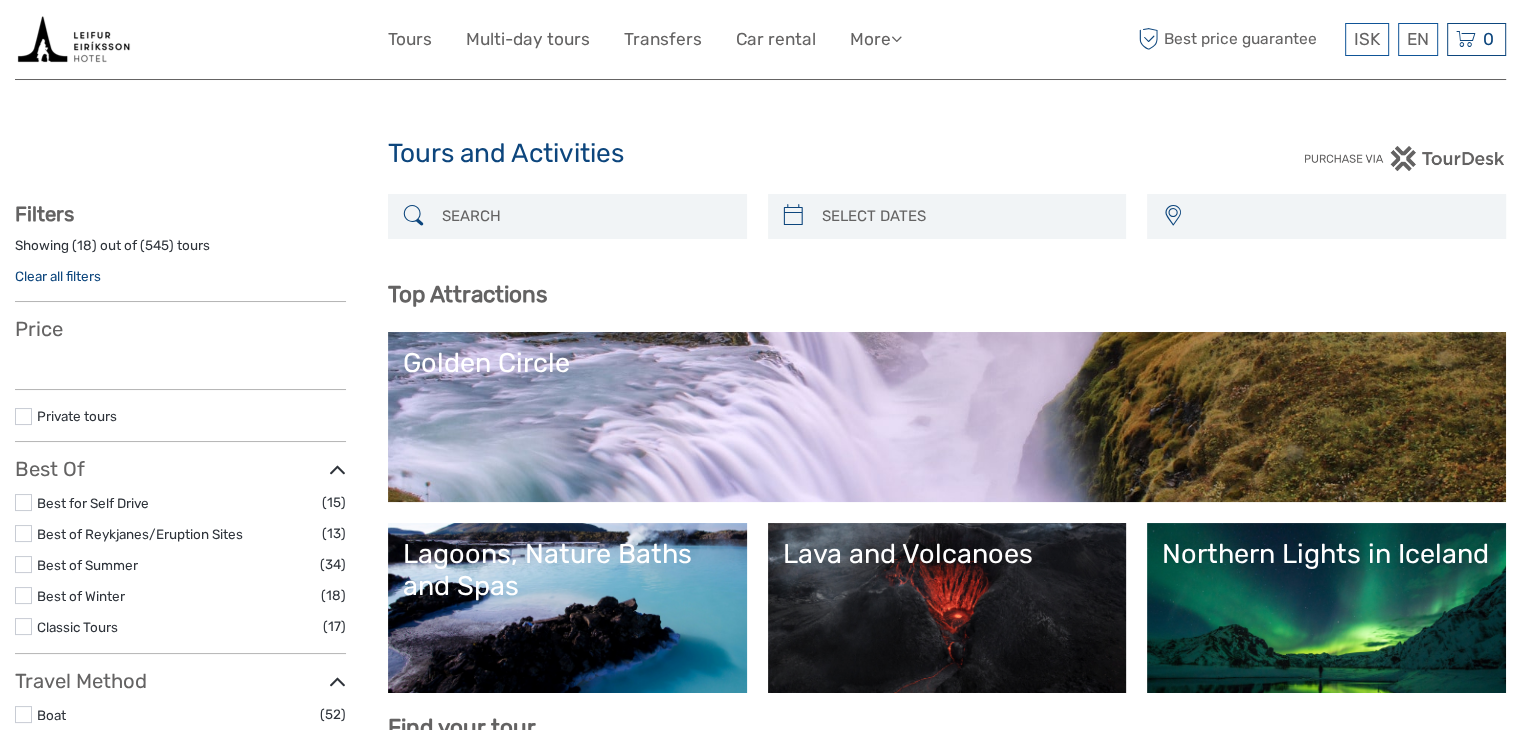scroll, scrollTop: 0, scrollLeft: 0, axis: both 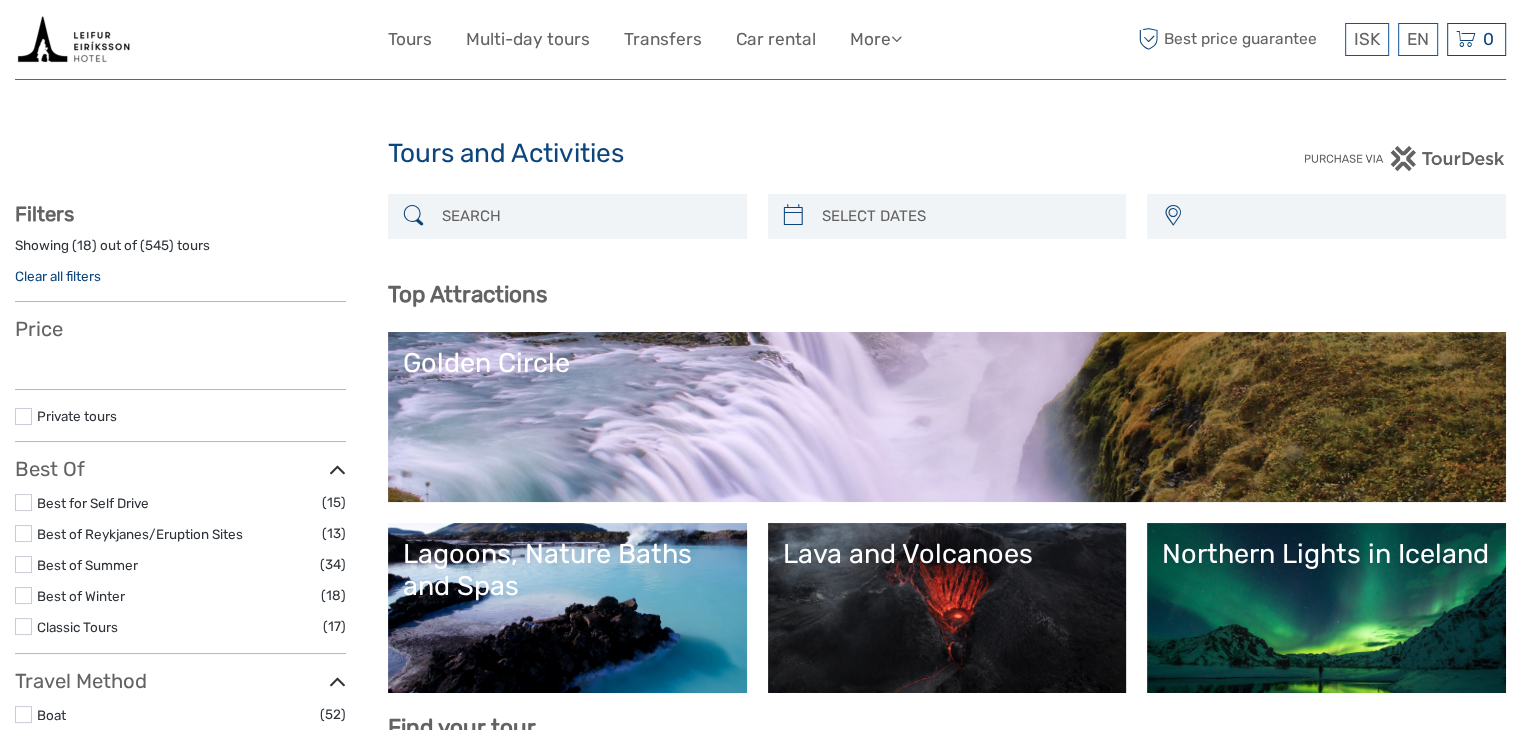 select 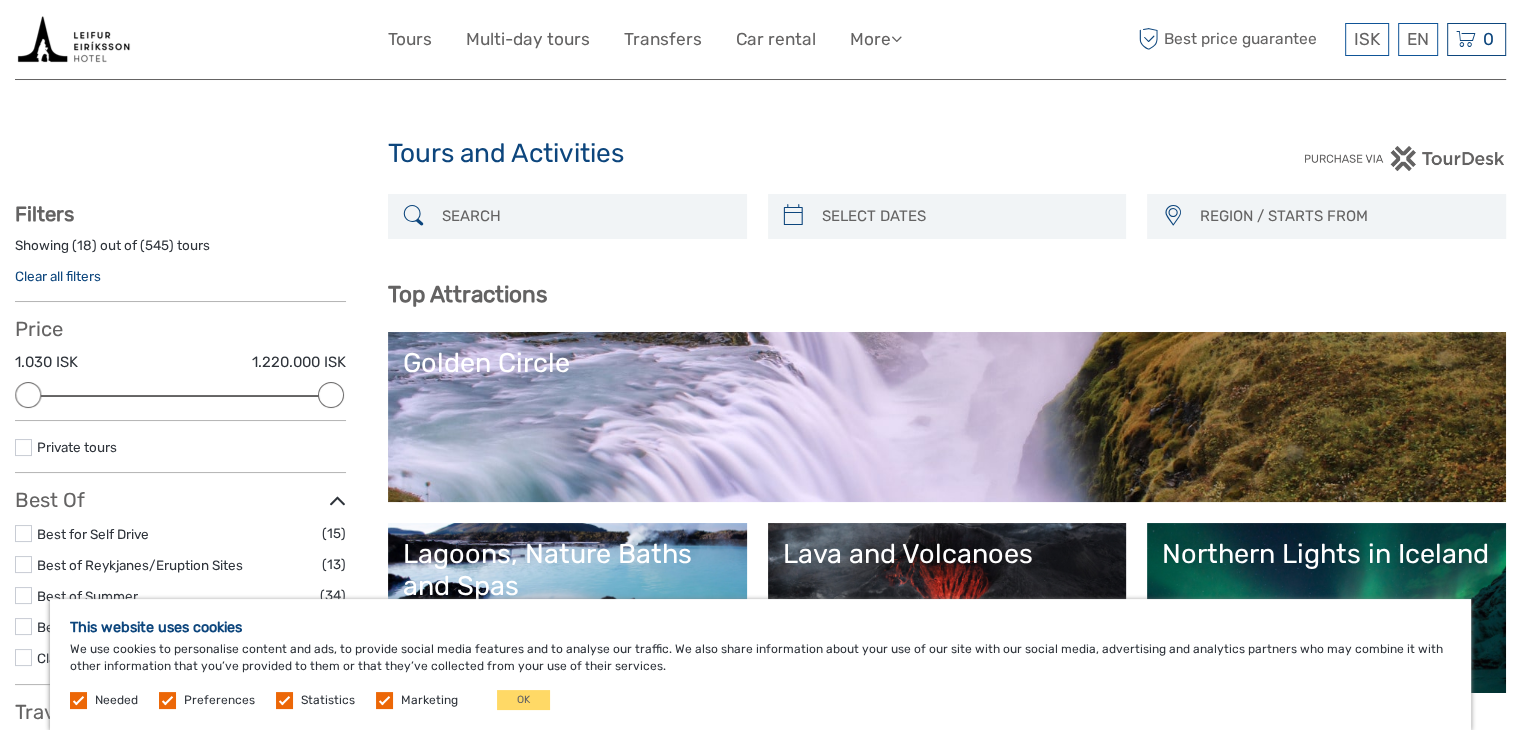 scroll, scrollTop: 0, scrollLeft: 0, axis: both 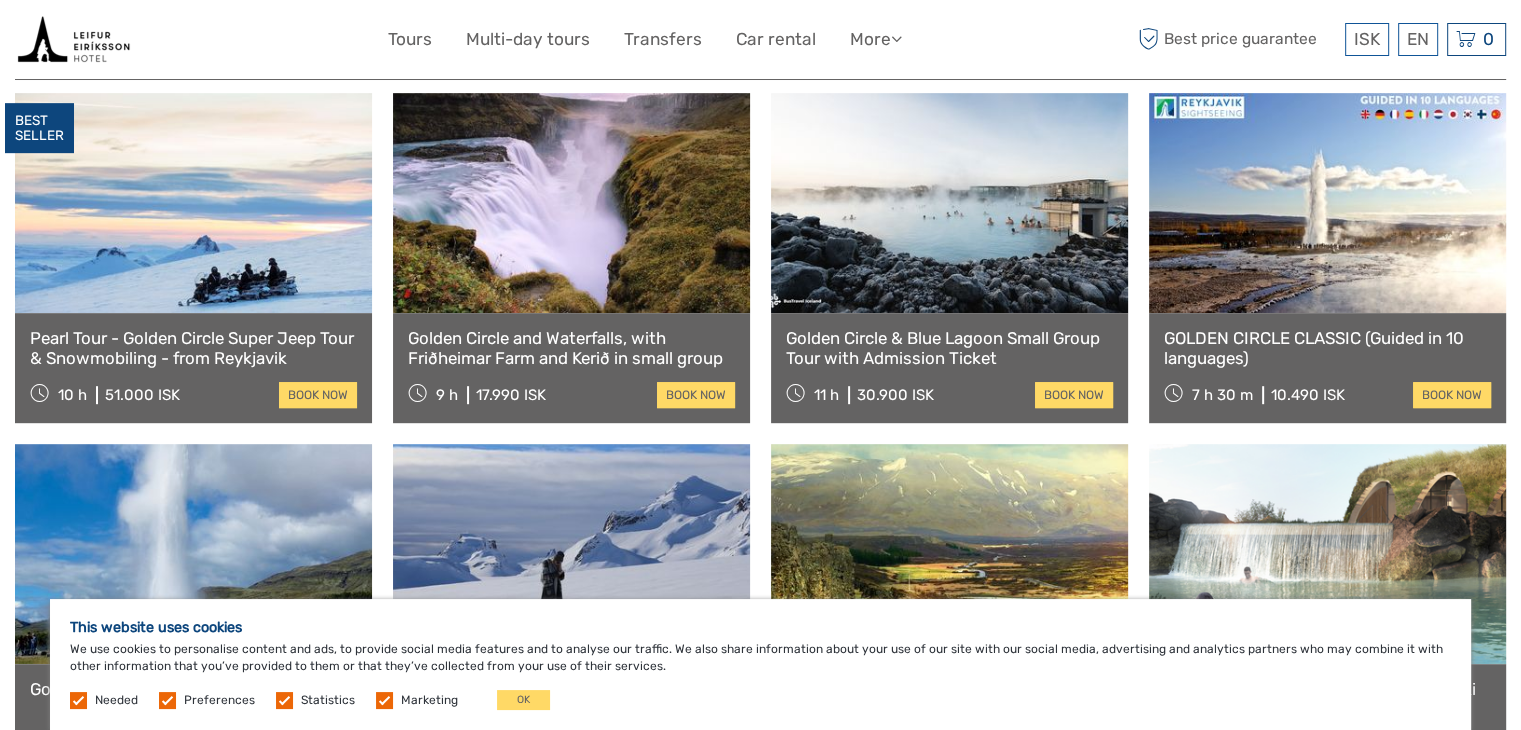click on "Golden Circle and Waterfalls, with Friðheimar Farm and Kerið in small group" at bounding box center (571, 348) 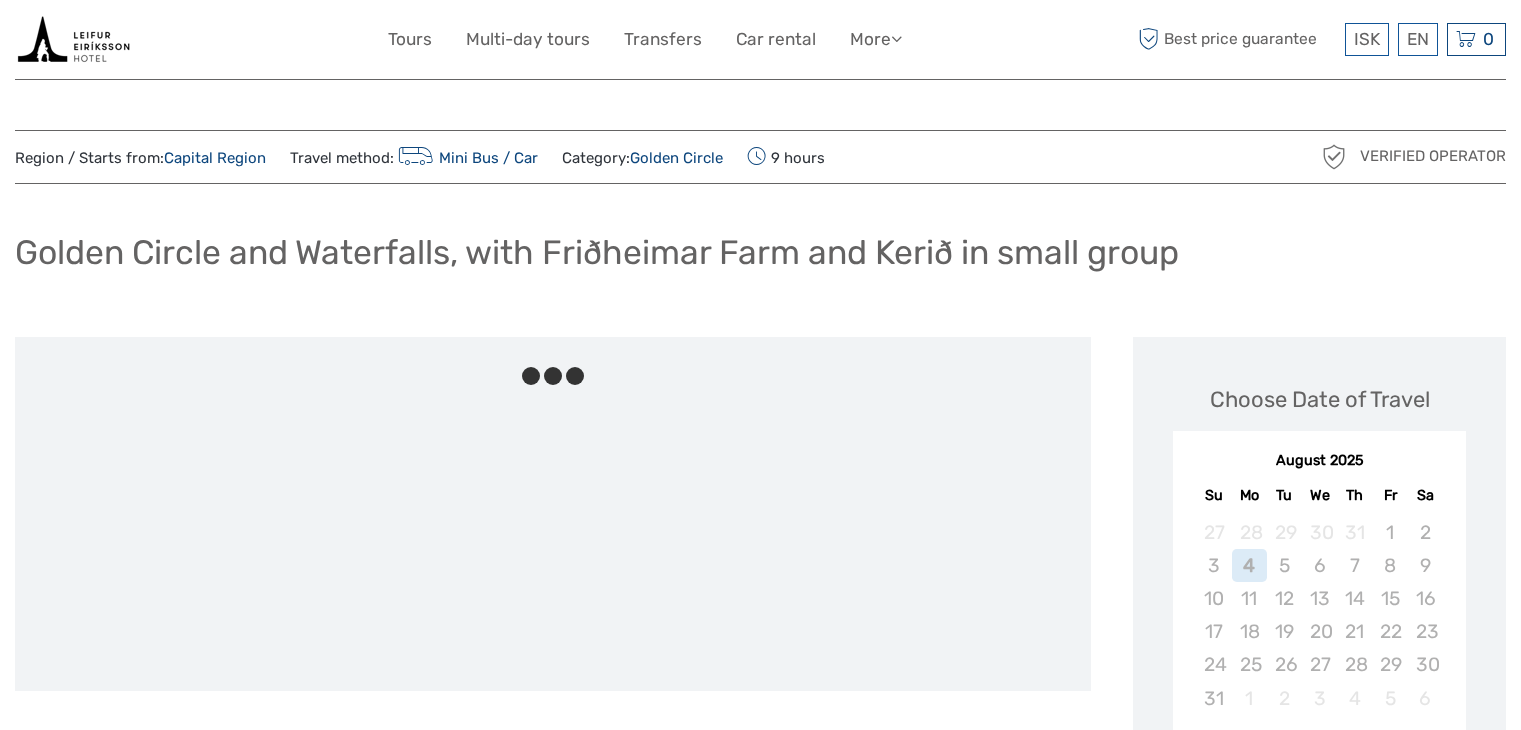 scroll, scrollTop: 0, scrollLeft: 0, axis: both 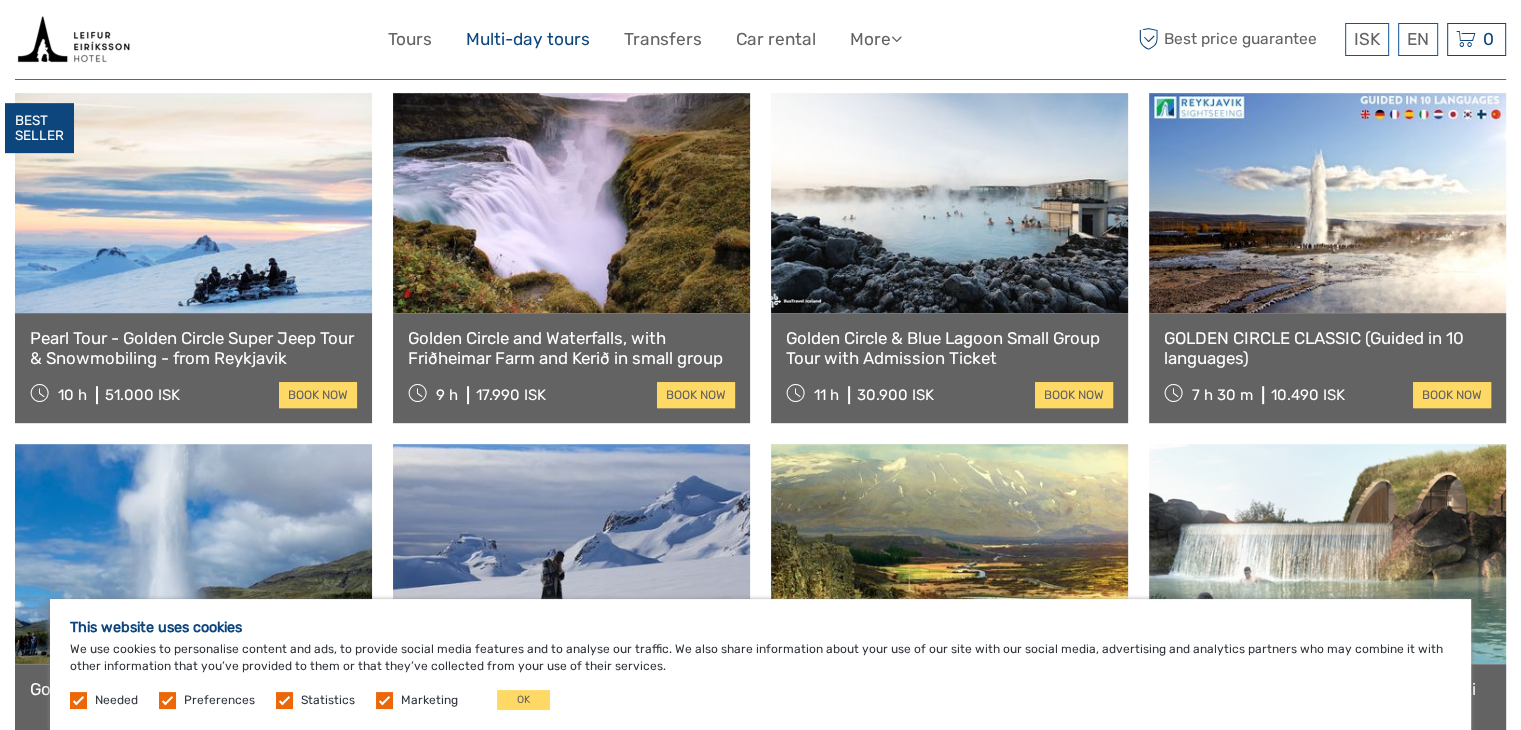 click on "Multi-day tours" at bounding box center [528, 39] 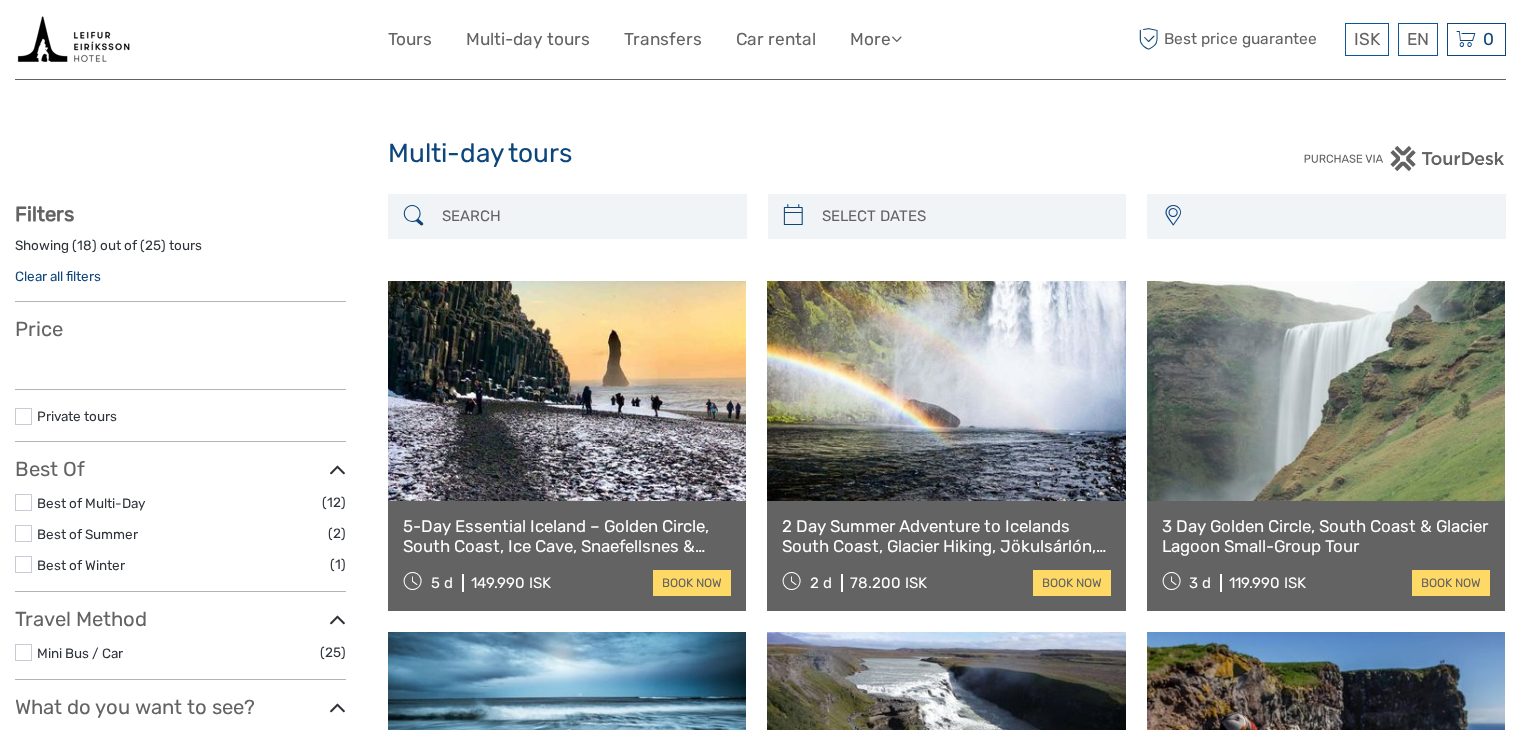 select 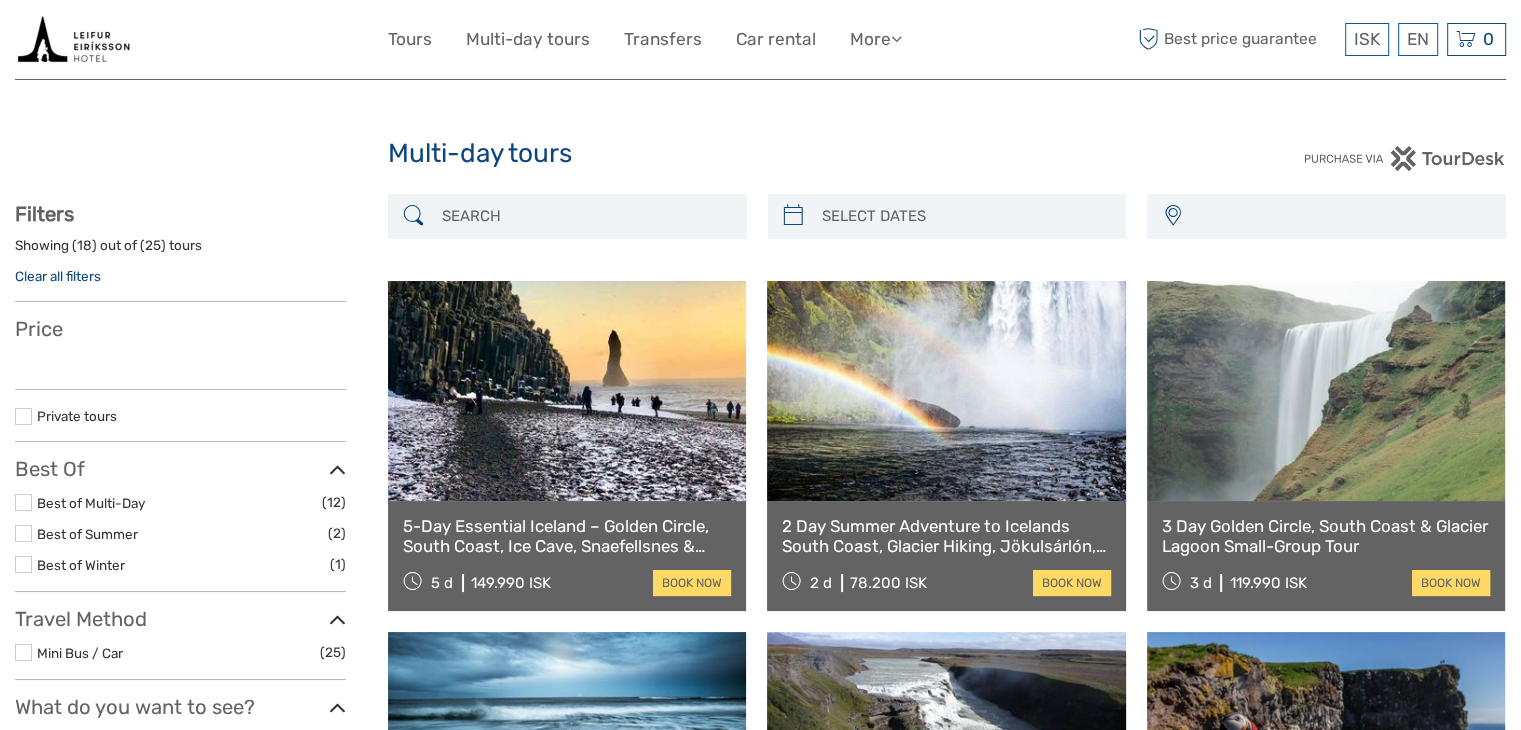 select 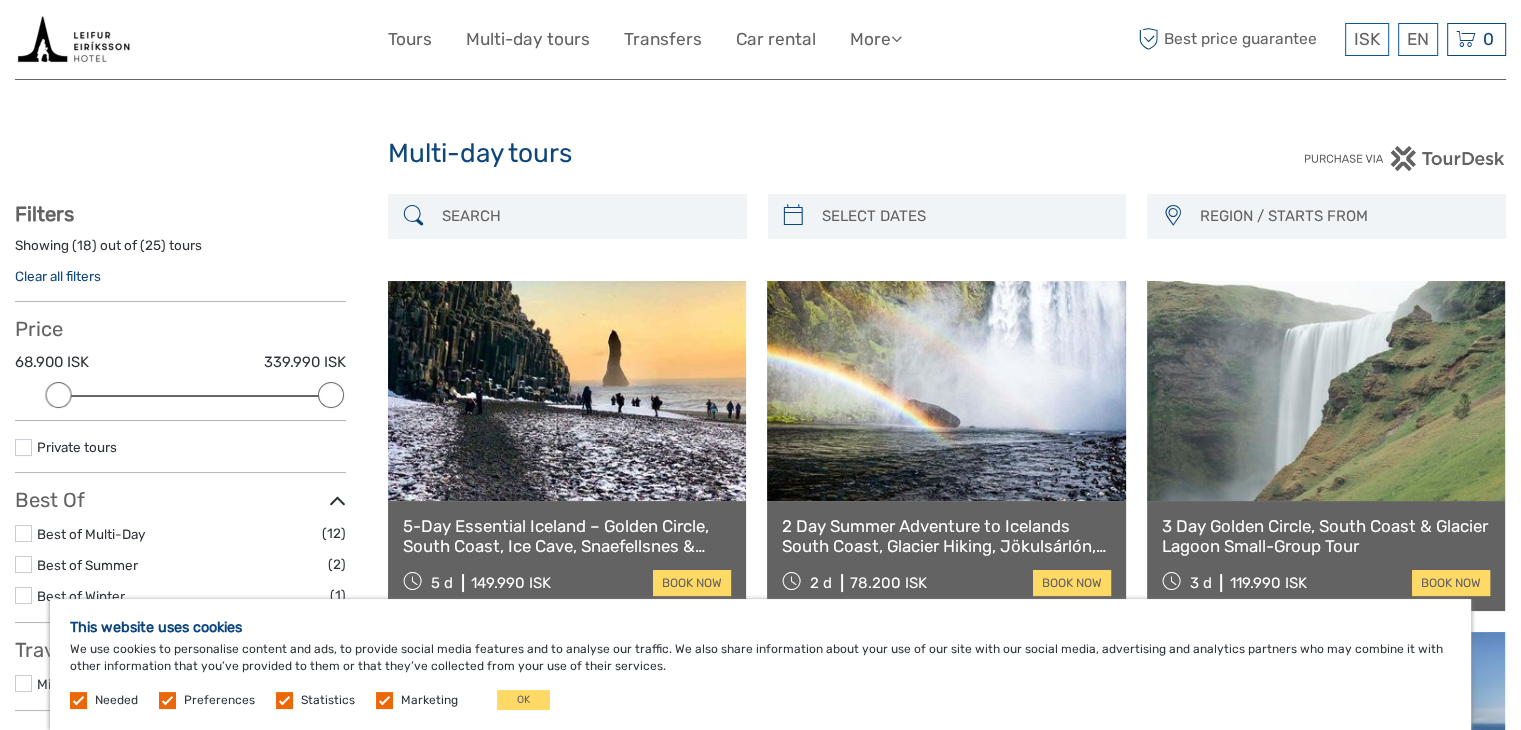 scroll, scrollTop: 0, scrollLeft: 0, axis: both 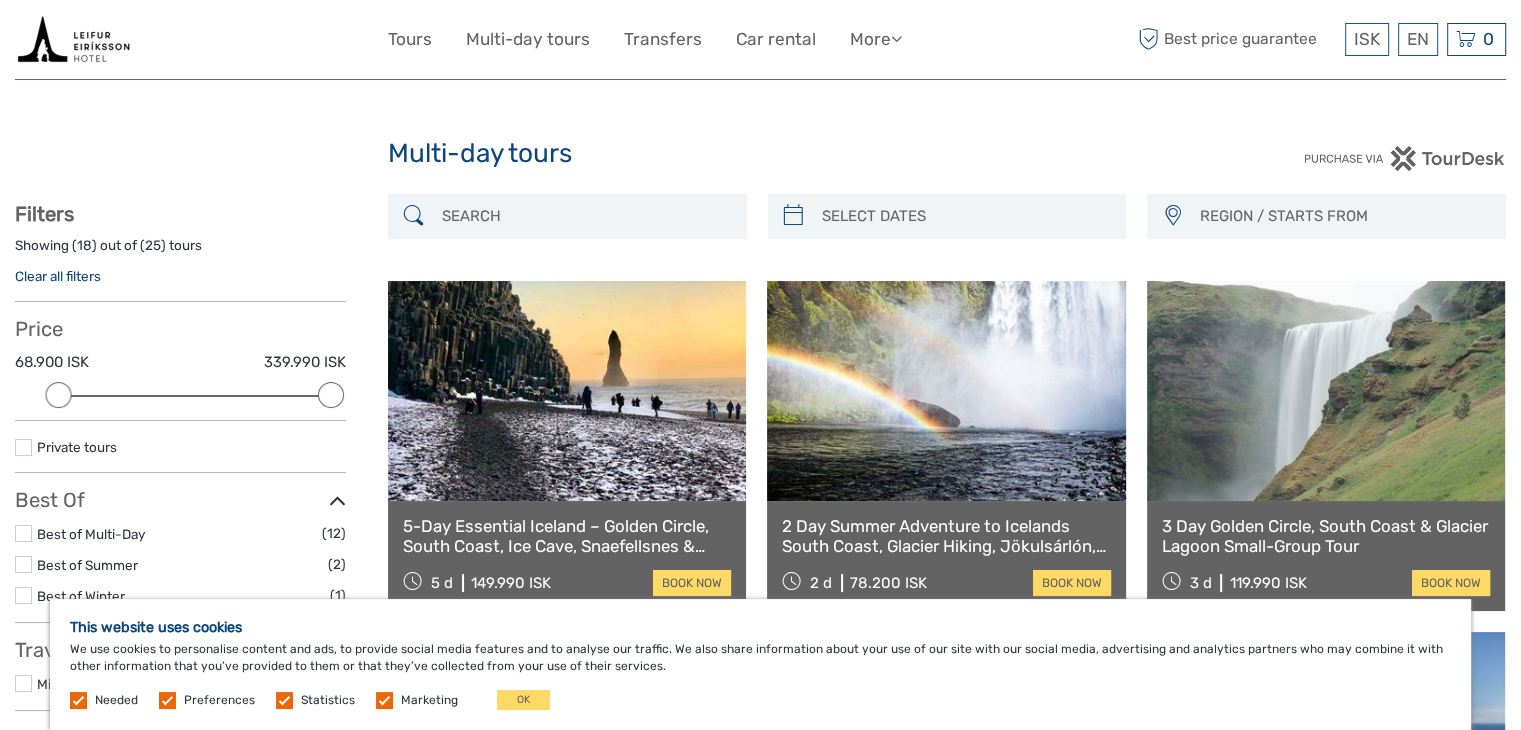click at bounding box center [73, 39] 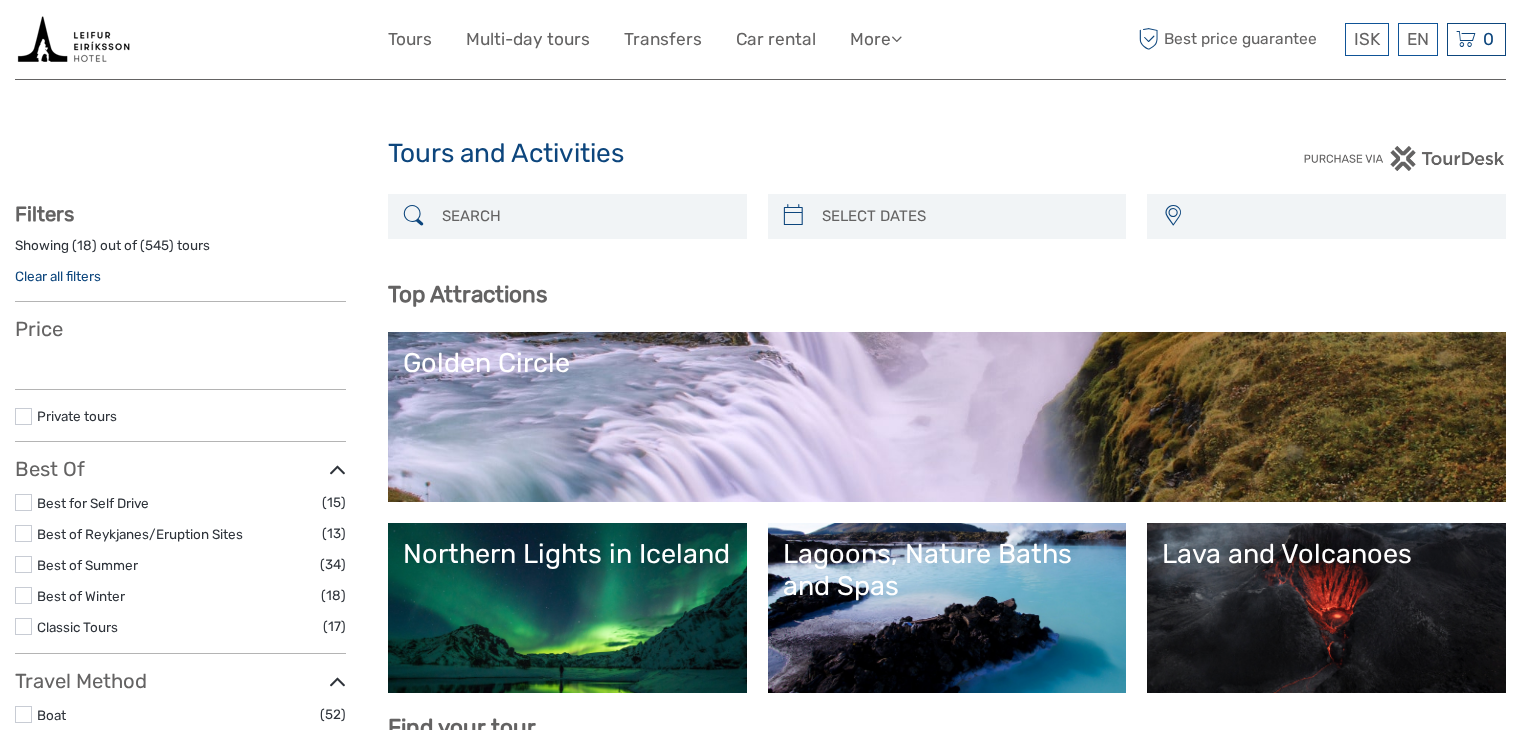 select 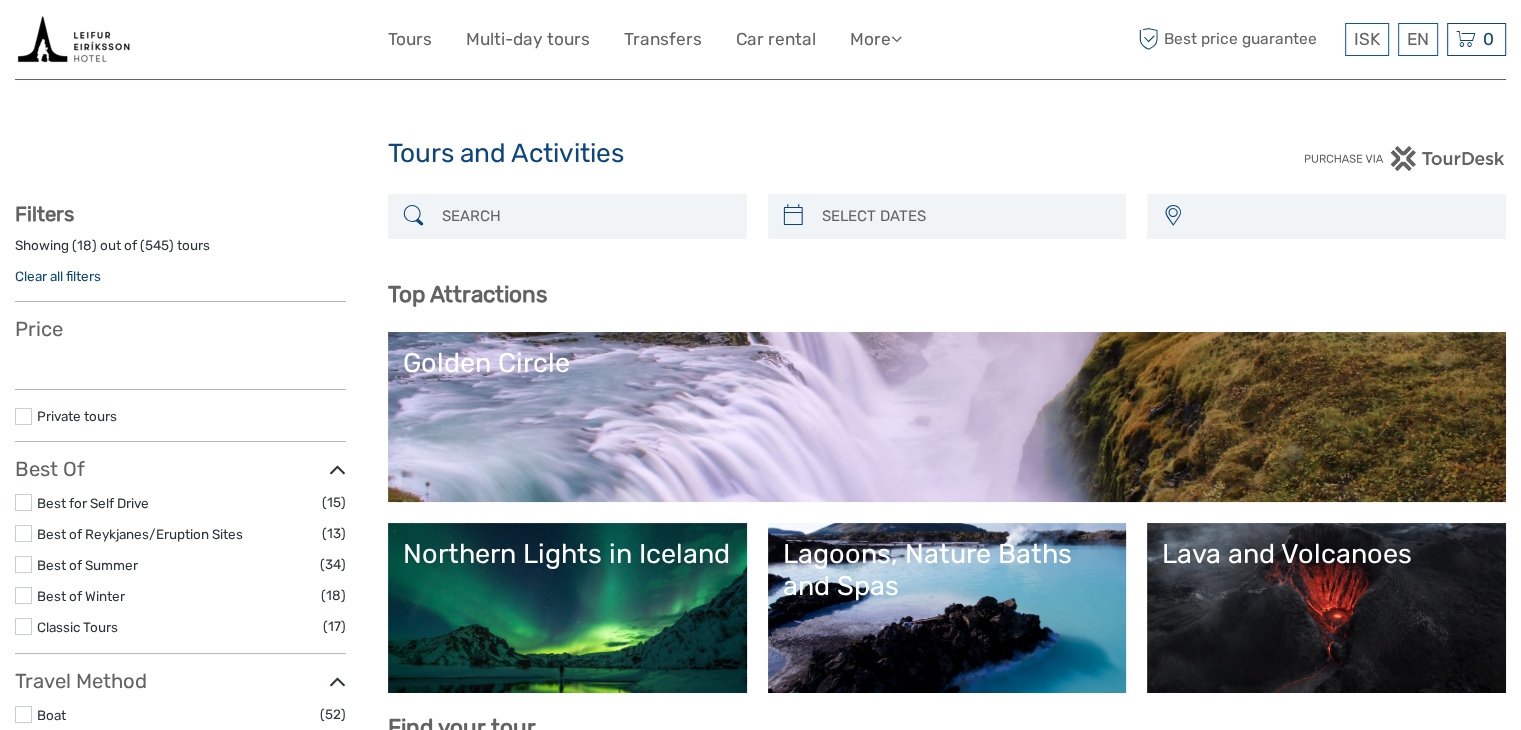 select 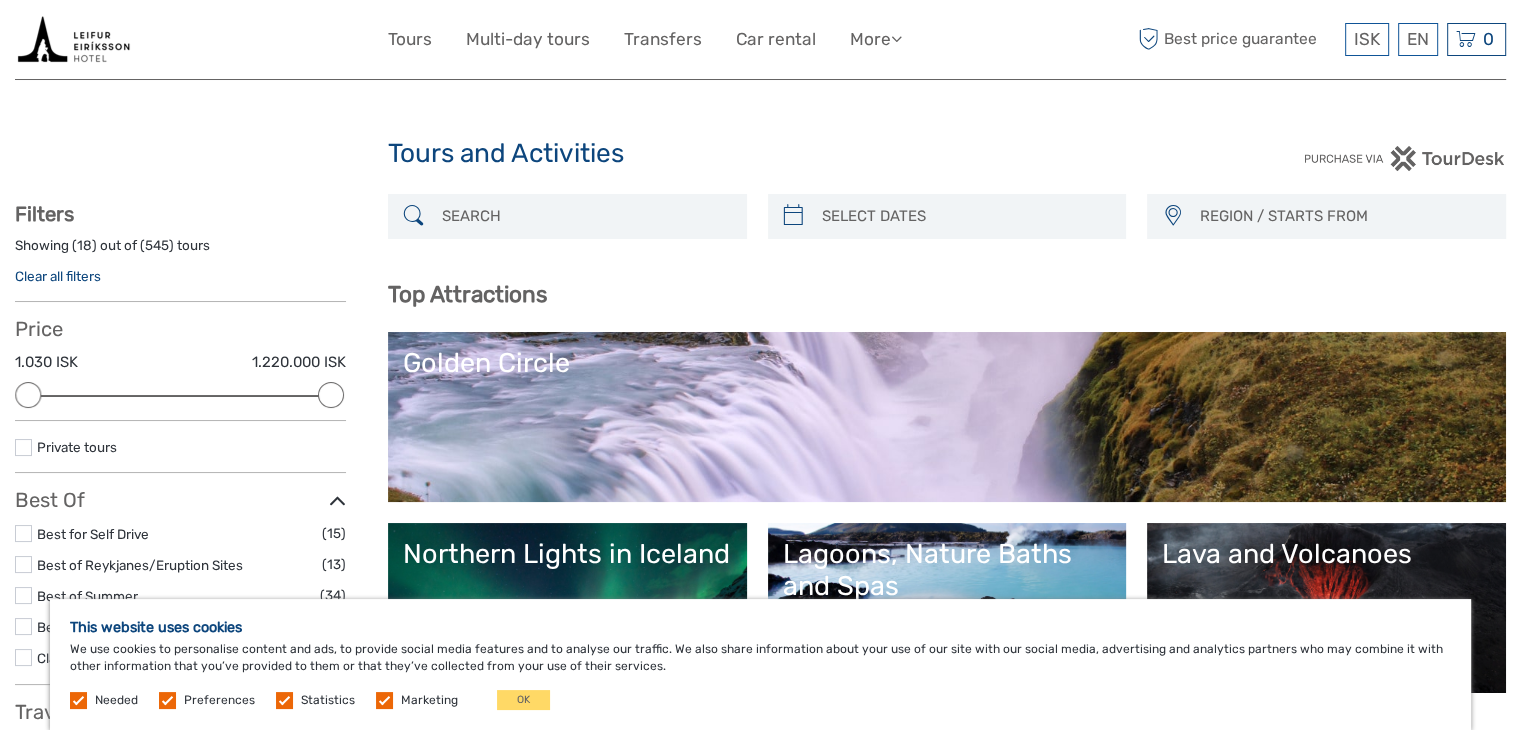 scroll, scrollTop: 0, scrollLeft: 0, axis: both 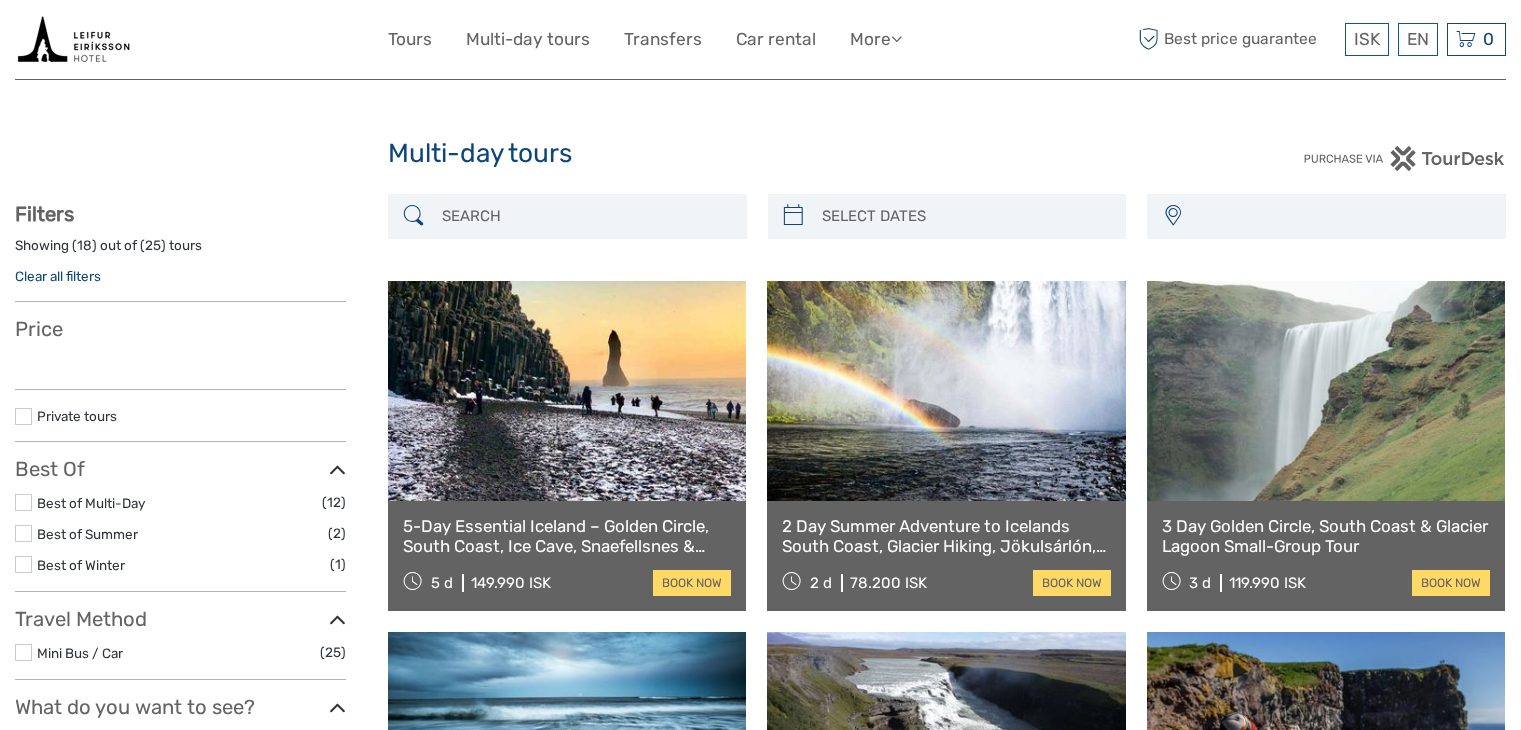 select 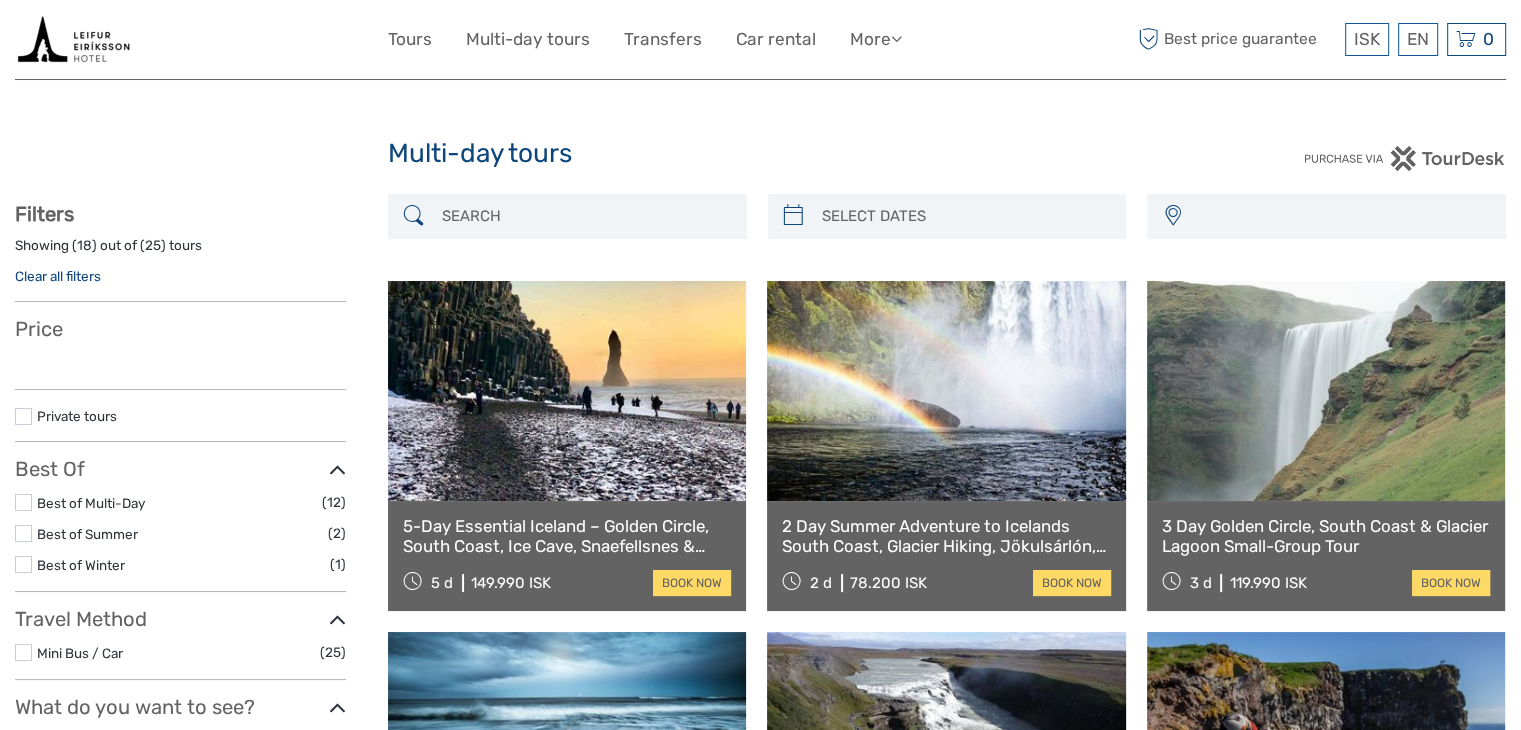 select 